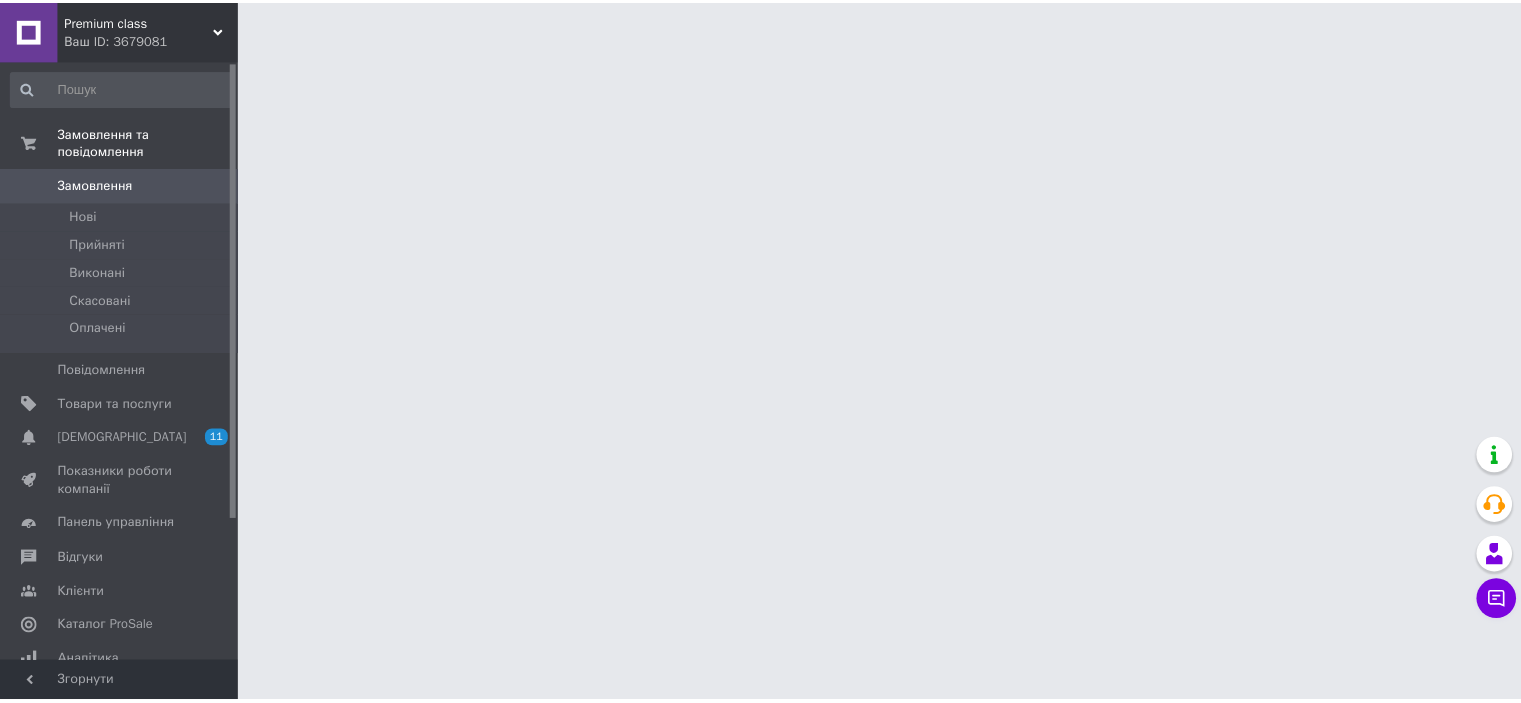 scroll, scrollTop: 0, scrollLeft: 0, axis: both 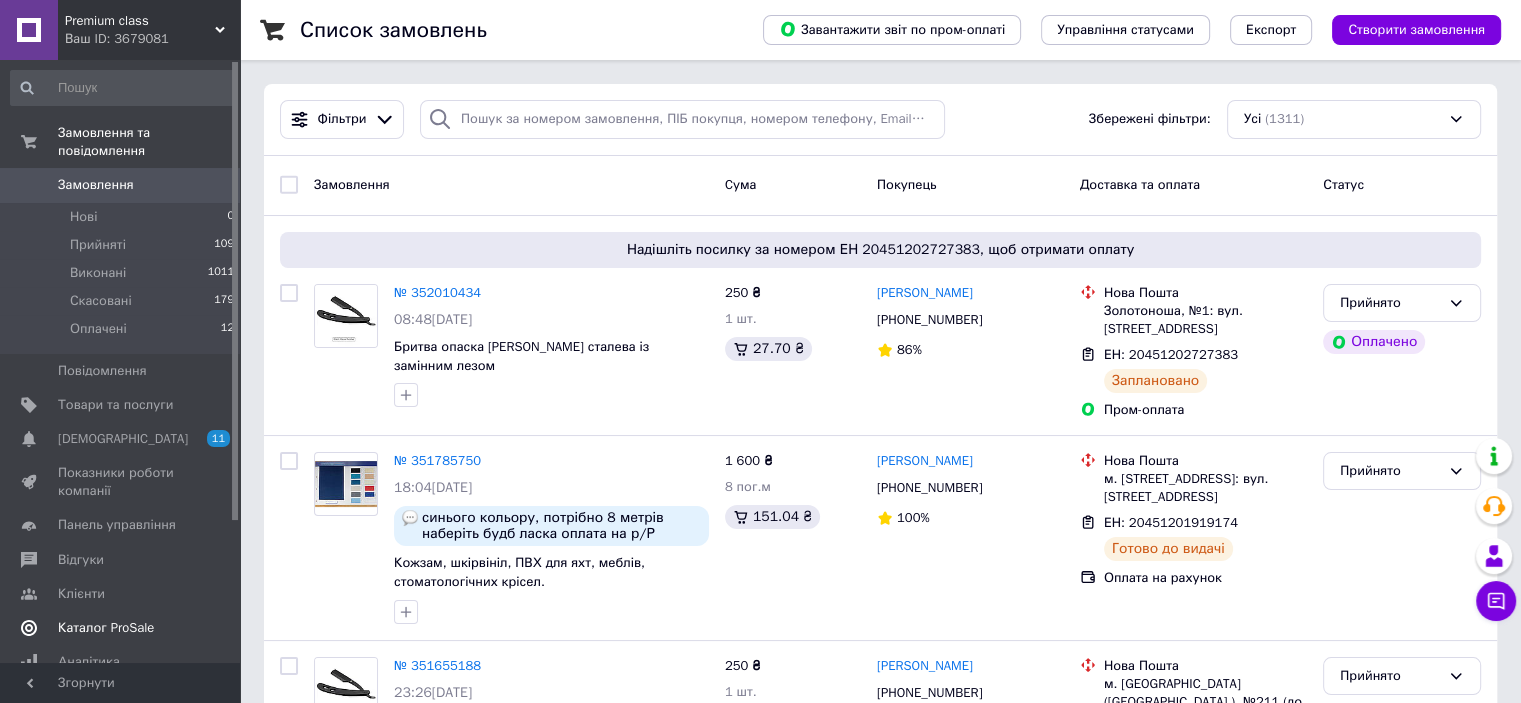 click on "Каталог ProSale" at bounding box center (106, 628) 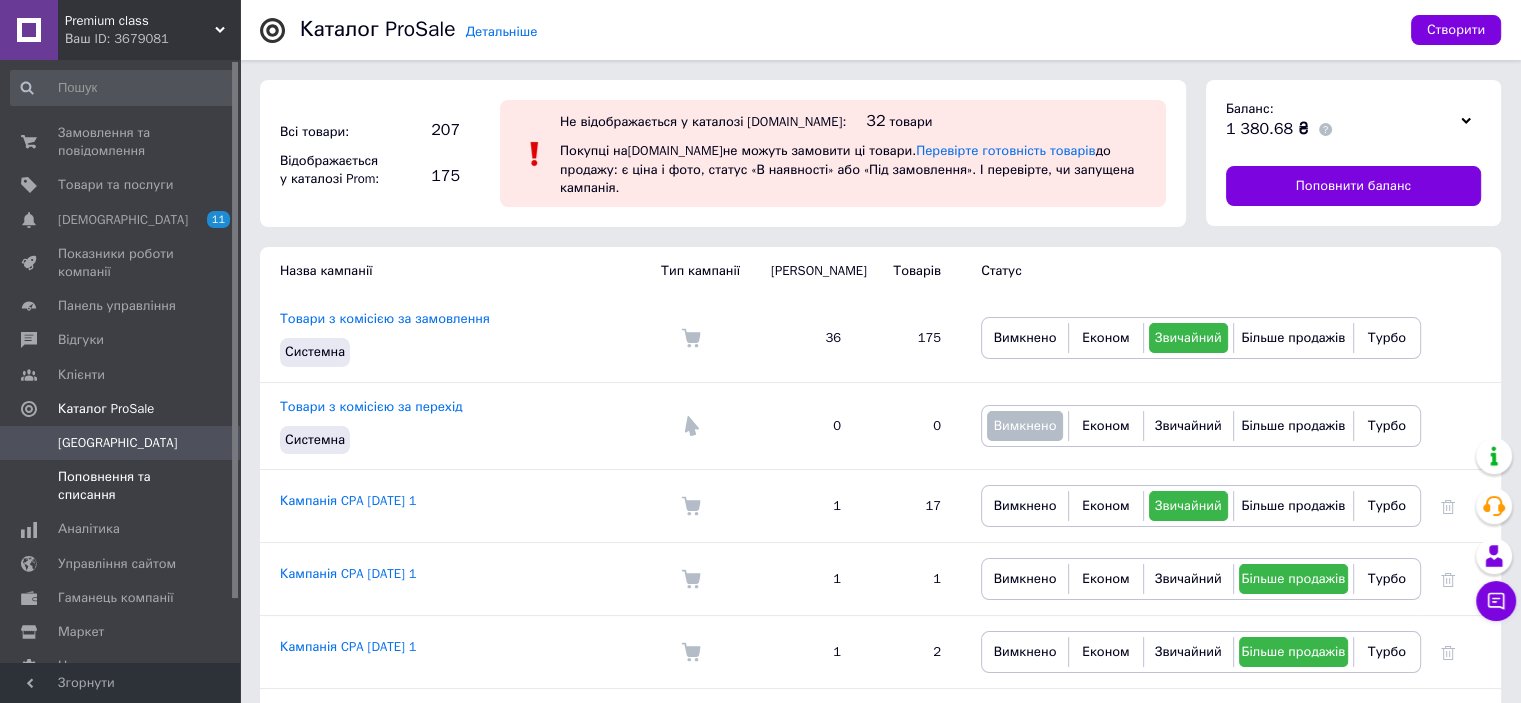 click on "Поповнення та списання" at bounding box center [121, 486] 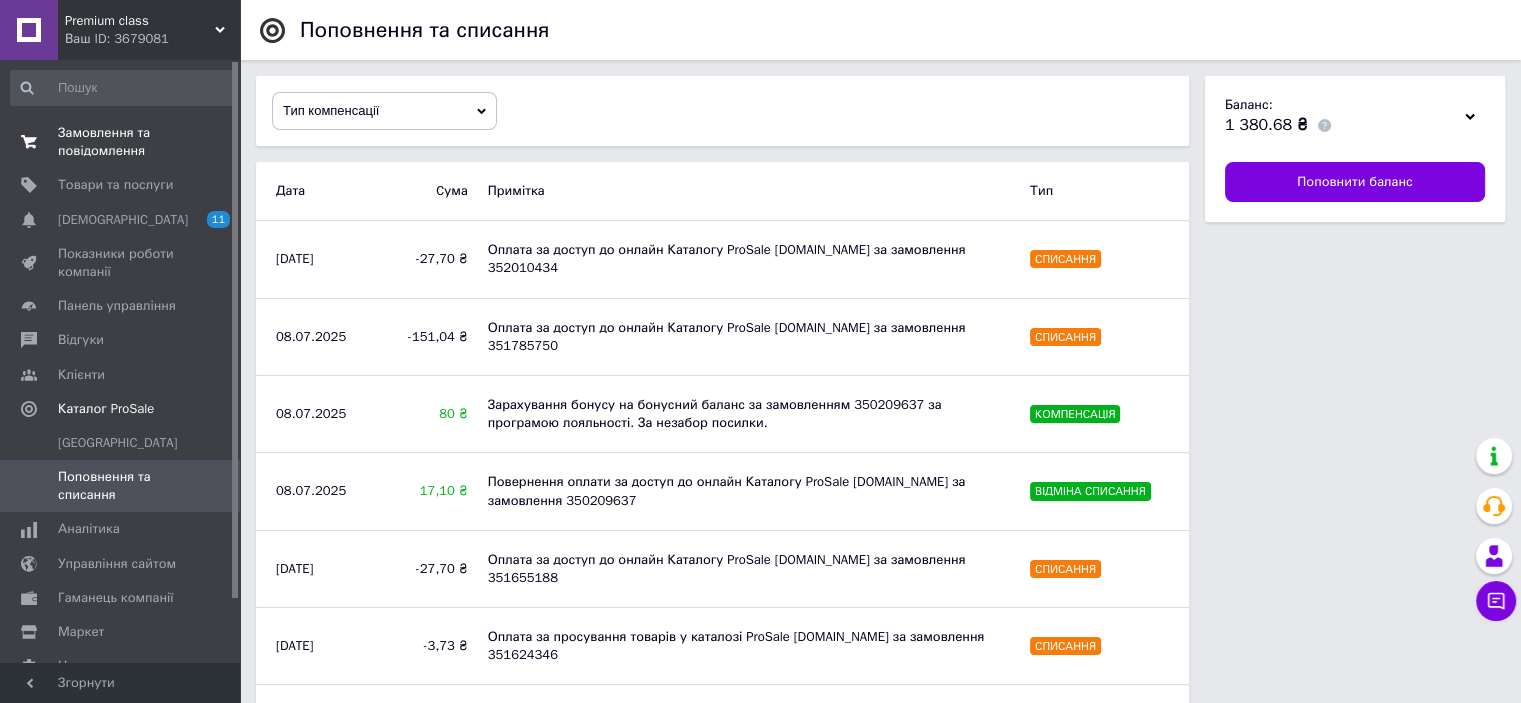 click on "Замовлення та повідомлення" at bounding box center [121, 142] 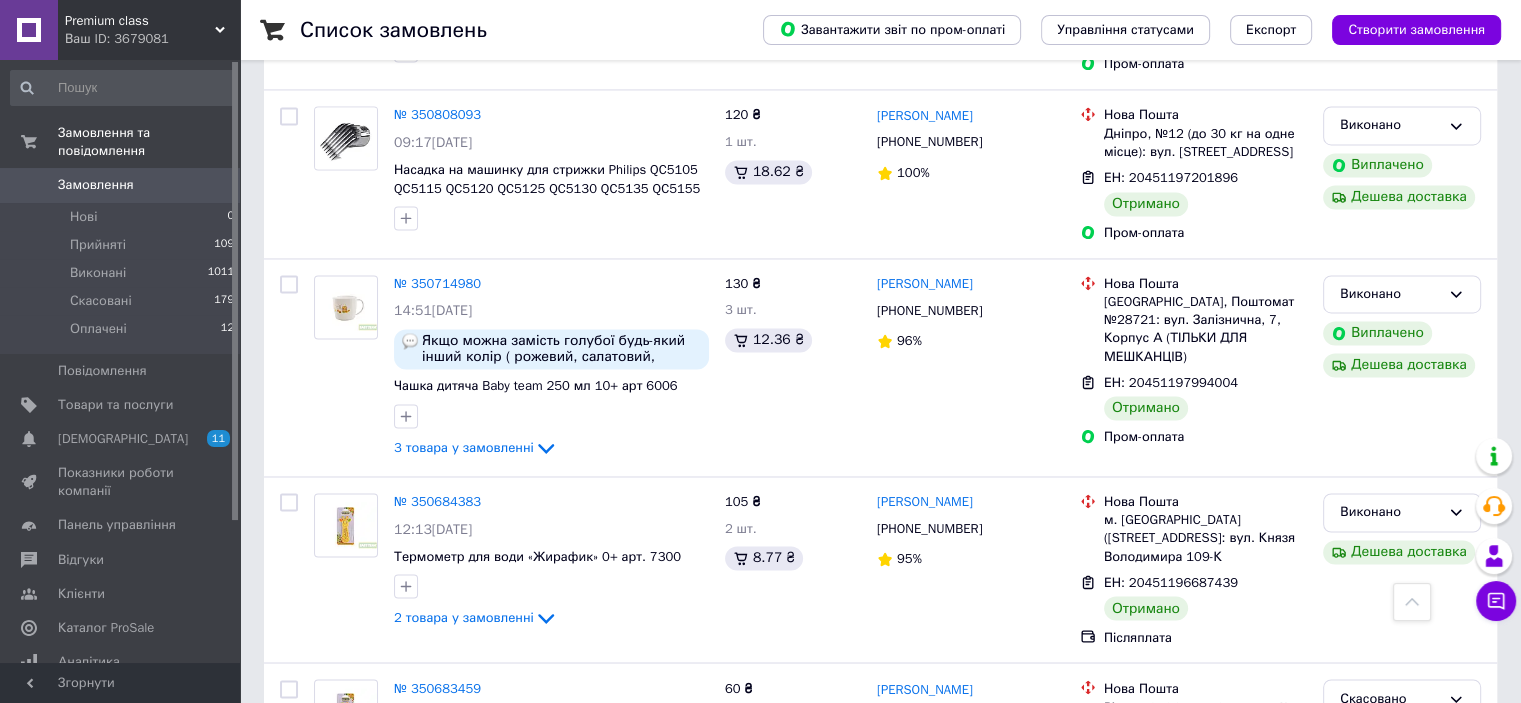 scroll, scrollTop: 3275, scrollLeft: 0, axis: vertical 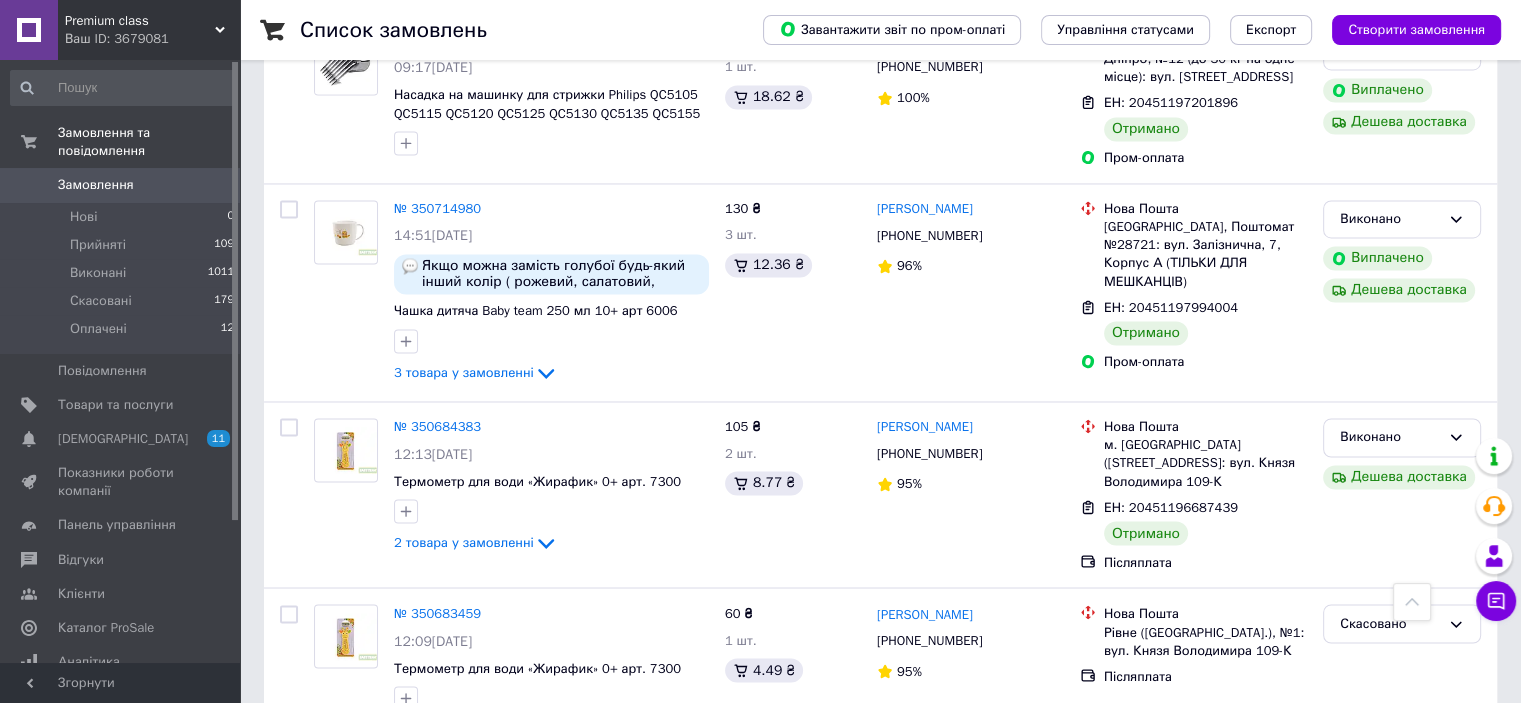 click on "2" at bounding box center (327, 771) 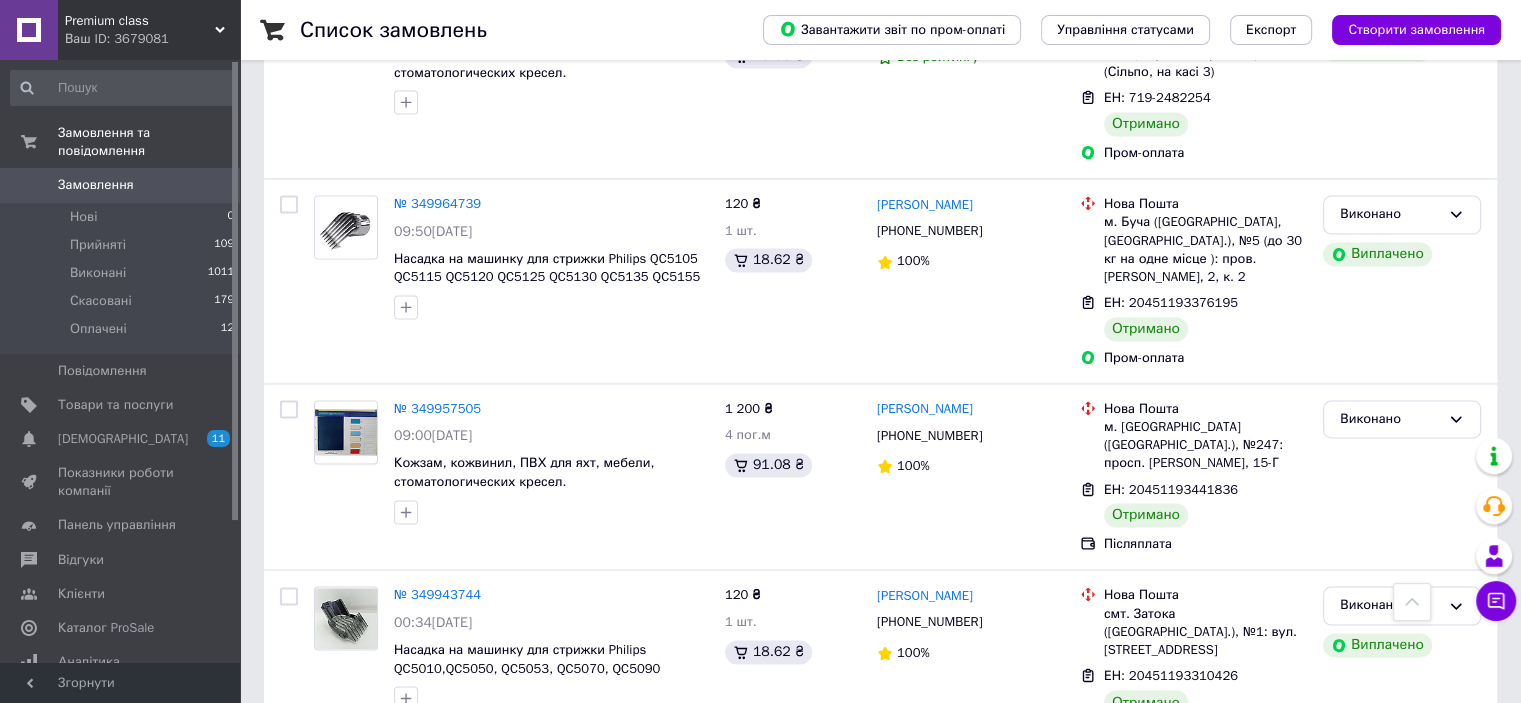 scroll, scrollTop: 3188, scrollLeft: 0, axis: vertical 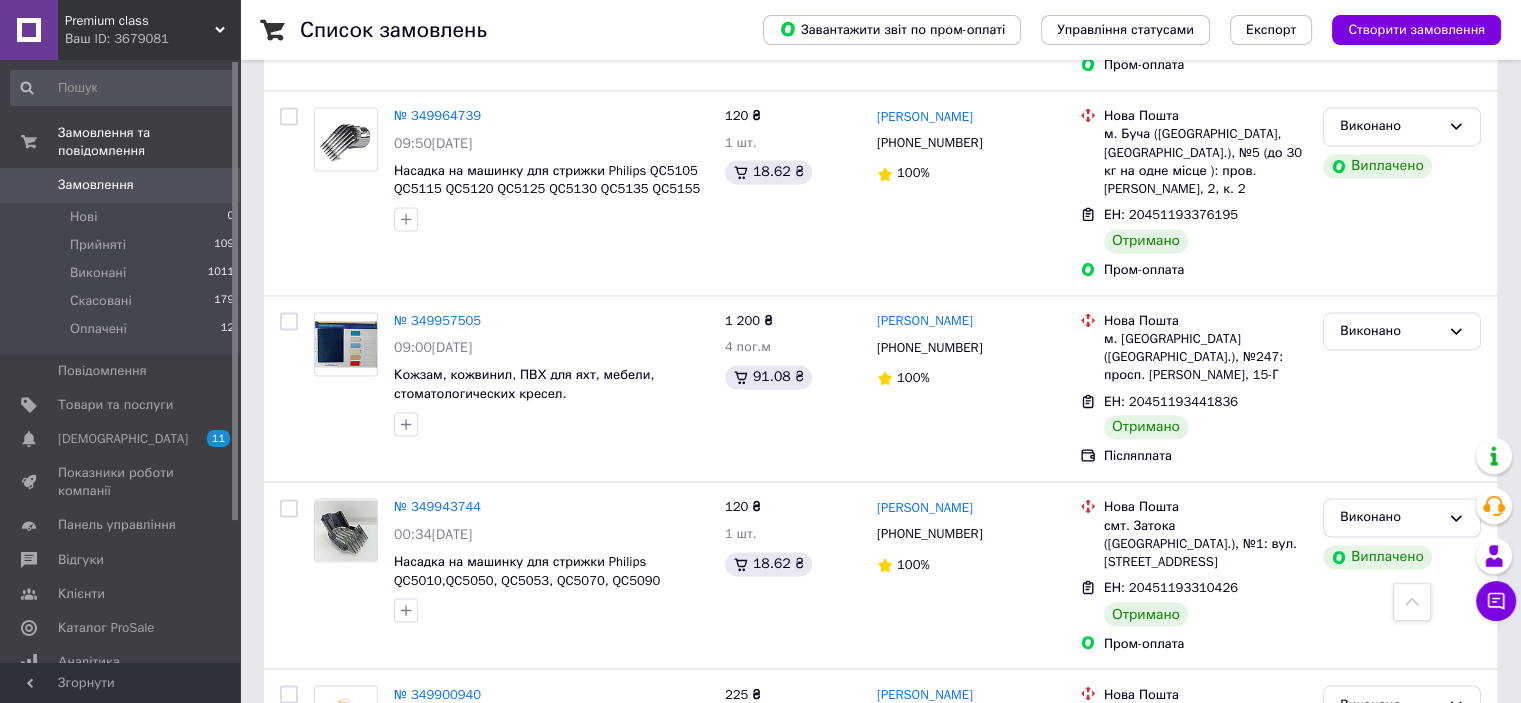 click on "3" at bounding box center [494, 902] 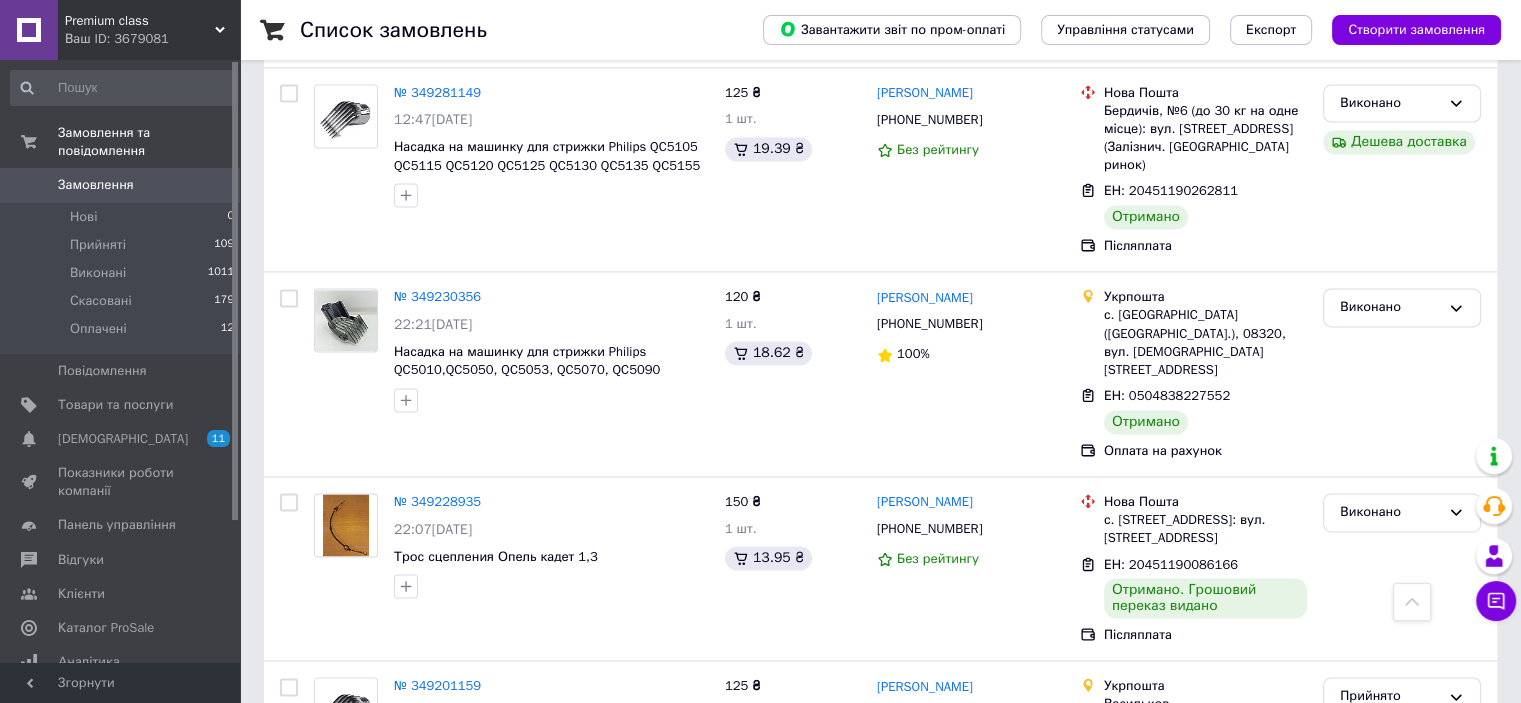 scroll, scrollTop: 3000, scrollLeft: 0, axis: vertical 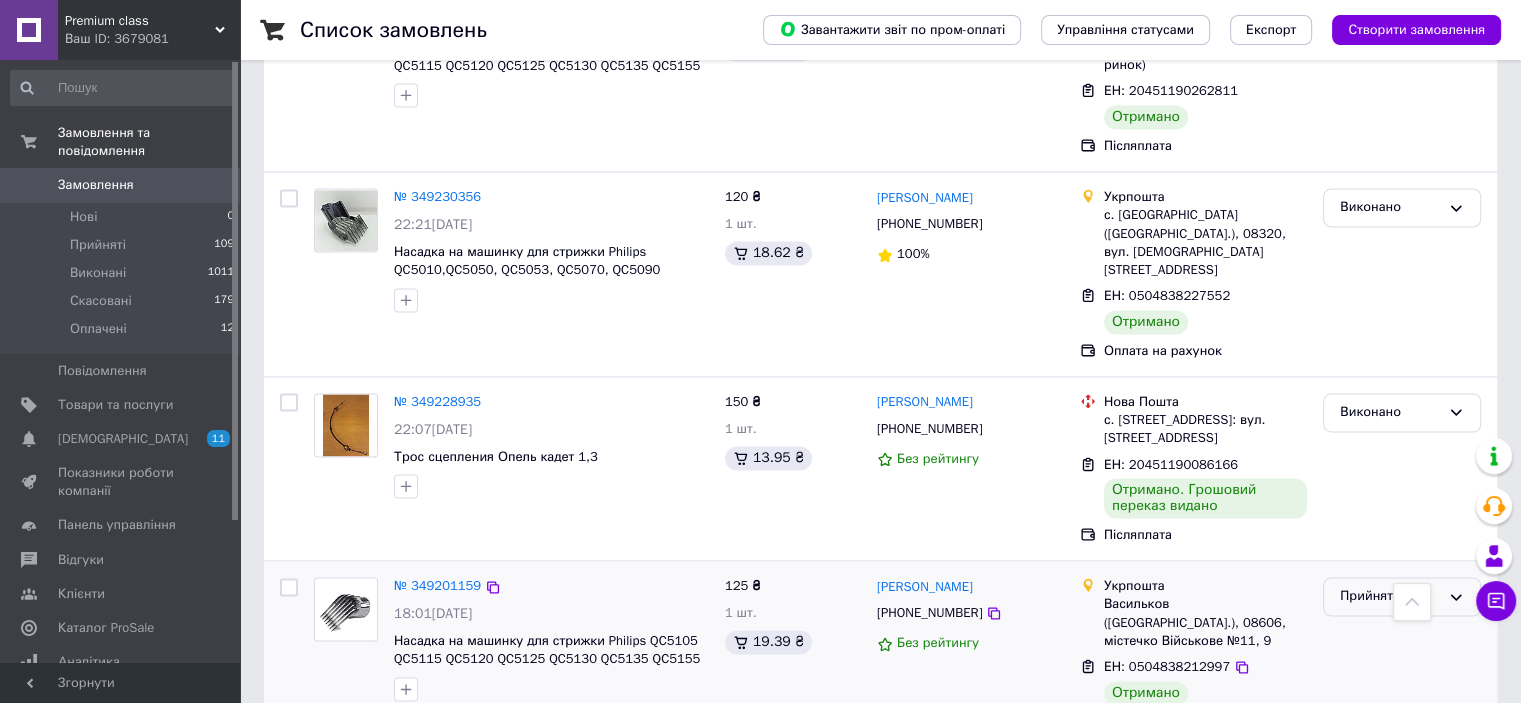 click on "Прийнято" at bounding box center (1390, 596) 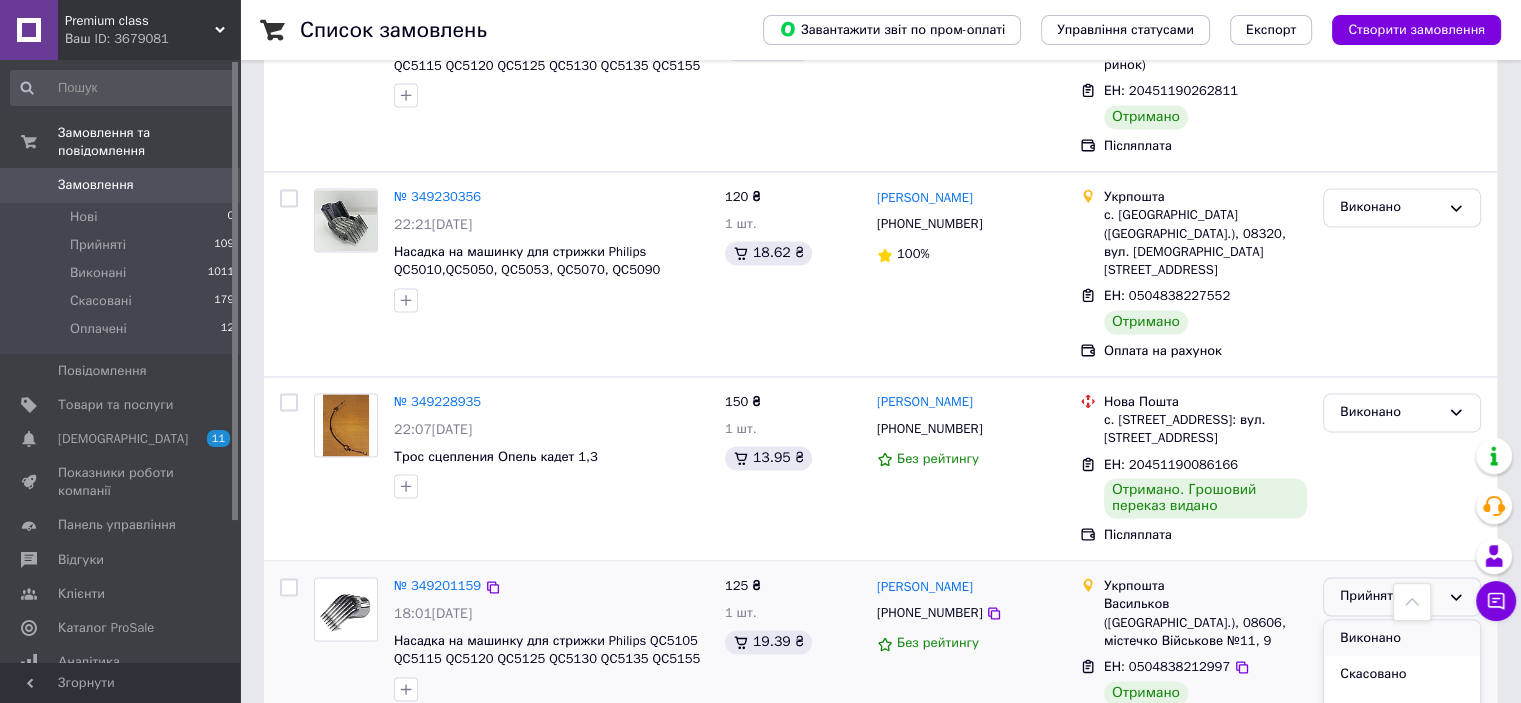click on "Виконано" at bounding box center (1402, 638) 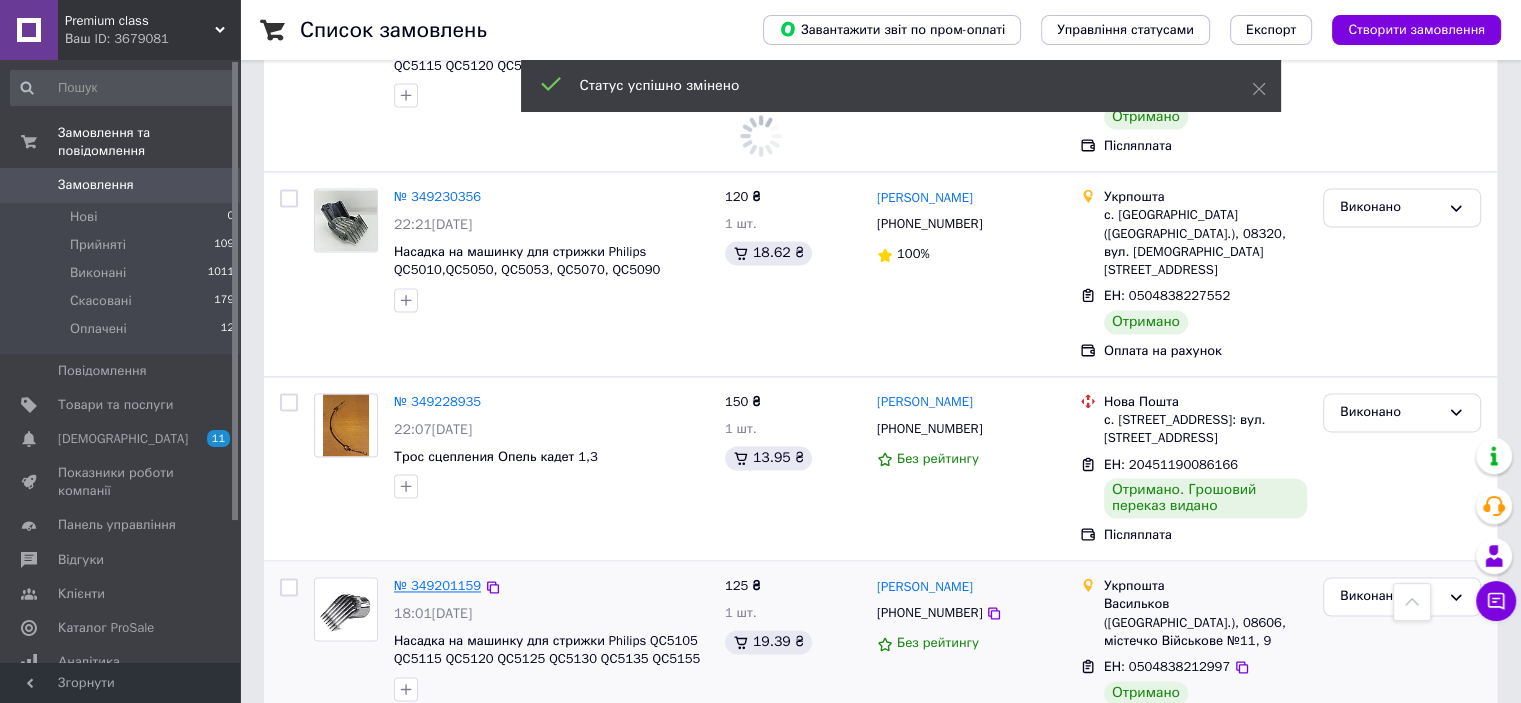 click on "№ 349201159" at bounding box center [437, 585] 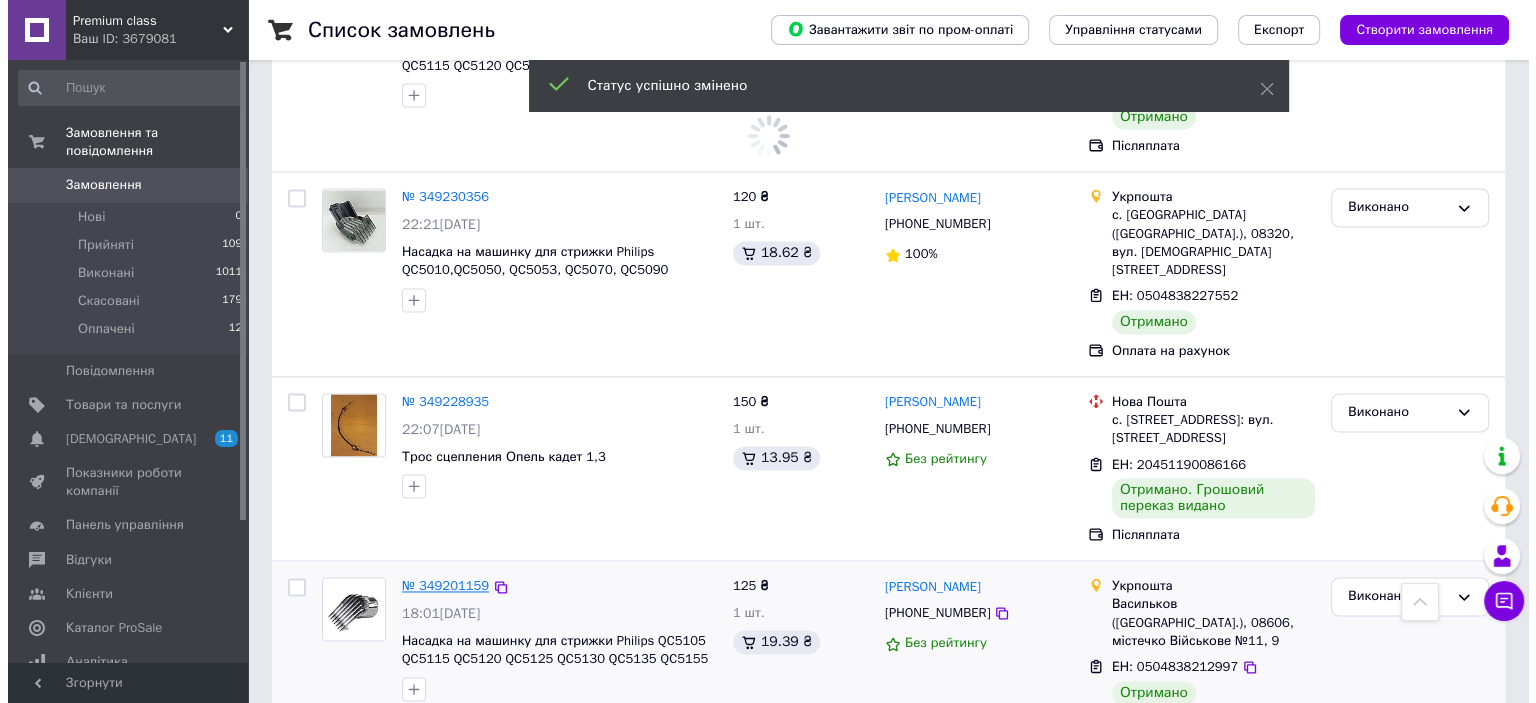 scroll, scrollTop: 0, scrollLeft: 0, axis: both 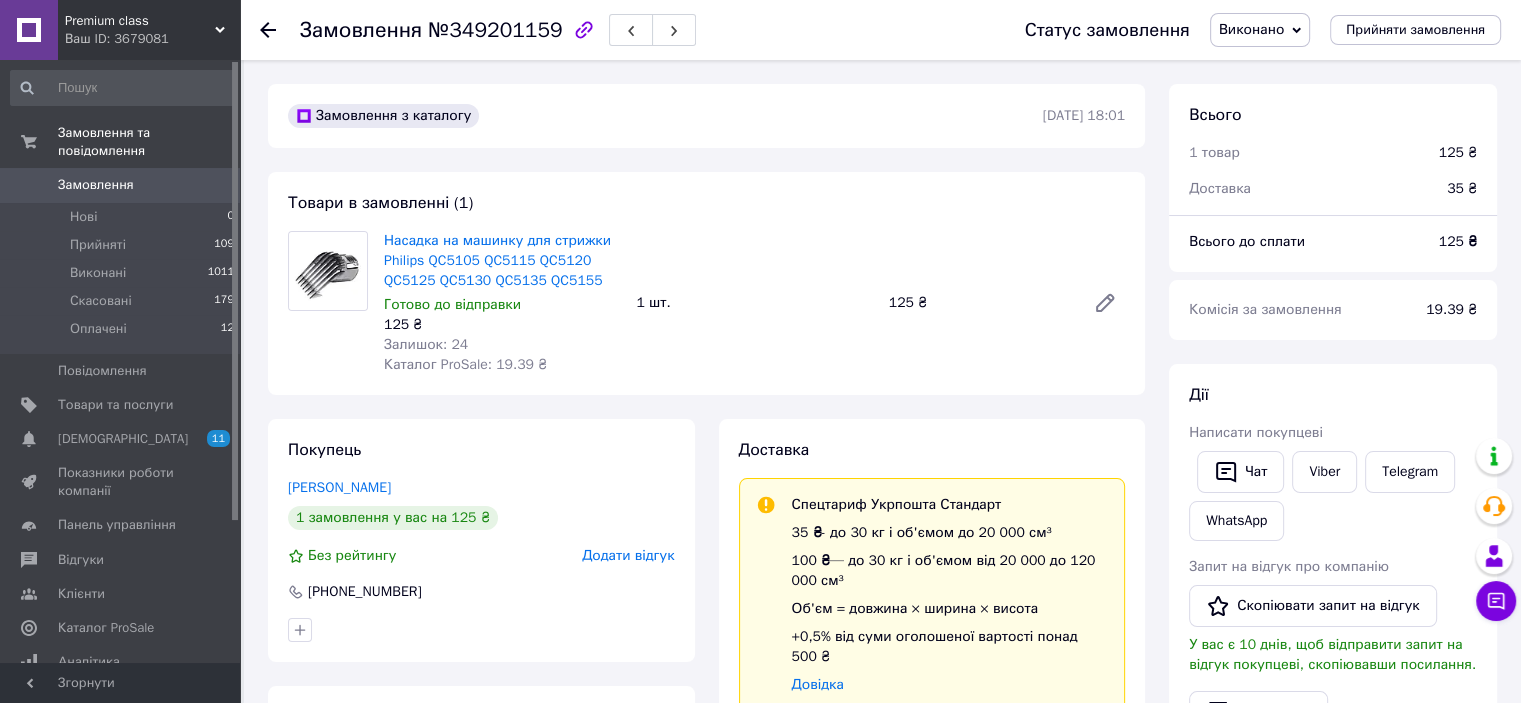 click on "Додати відгук" at bounding box center [628, 555] 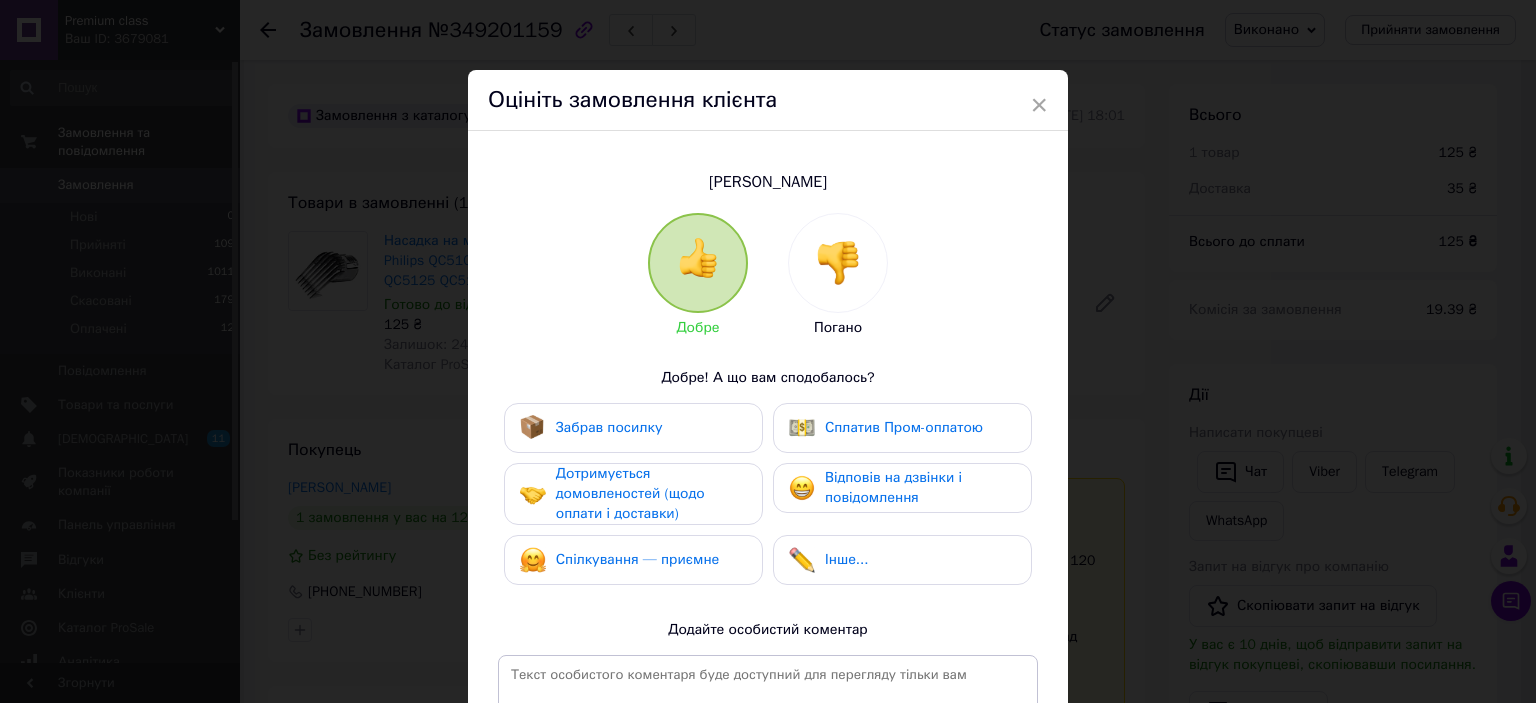 click on "Забрав посилку" at bounding box center (609, 427) 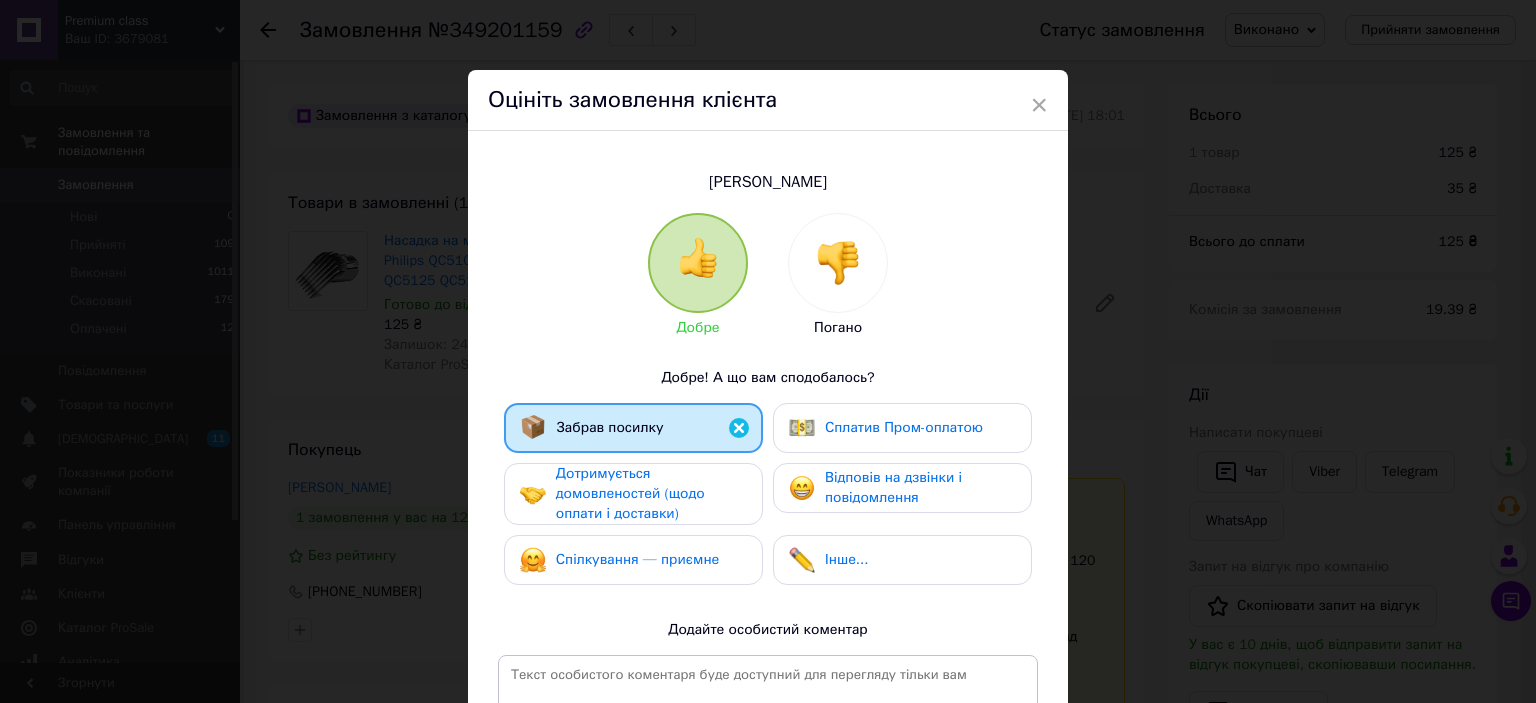 click on "Дотримується домовленостей (щодо оплати і доставки)" at bounding box center [630, 493] 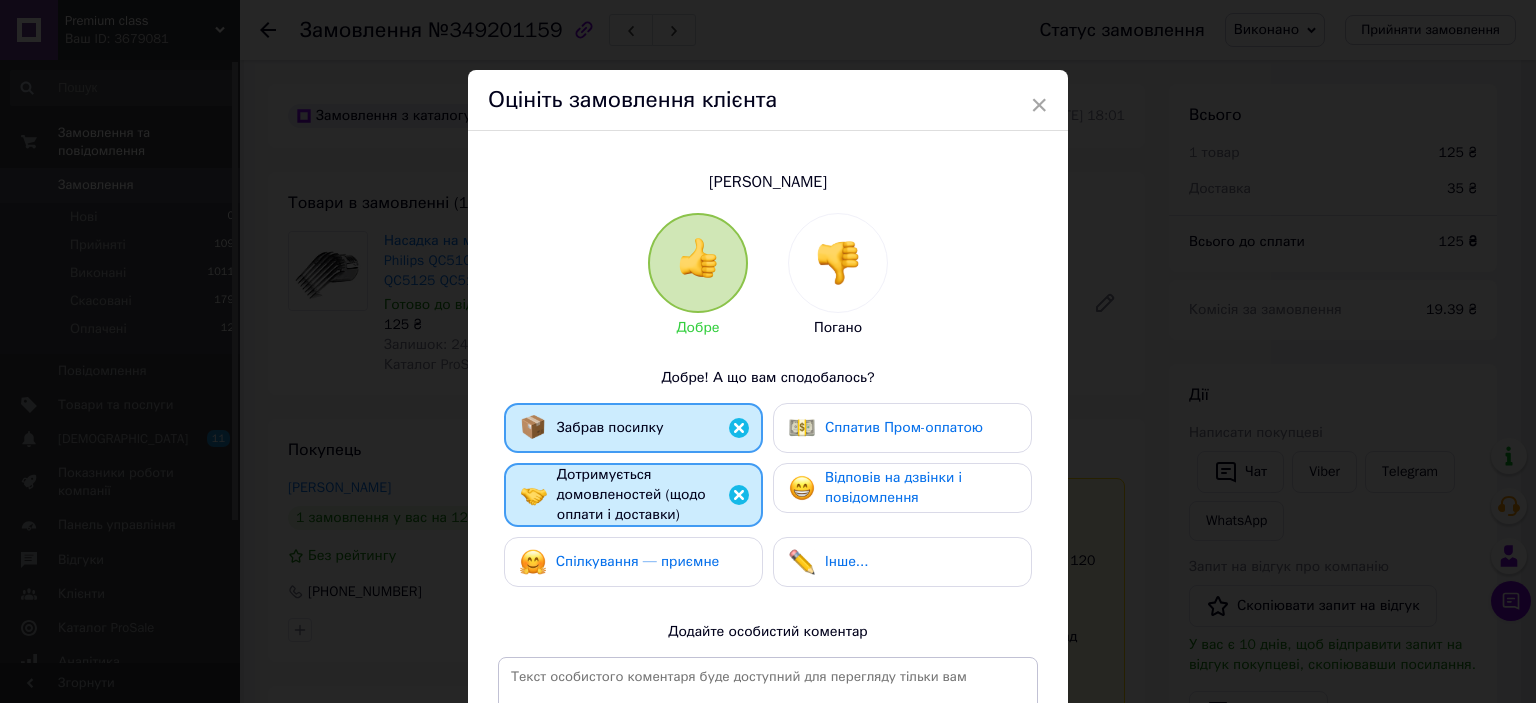 drag, startPoint x: 615, startPoint y: 565, endPoint x: 839, endPoint y: 514, distance: 229.73245 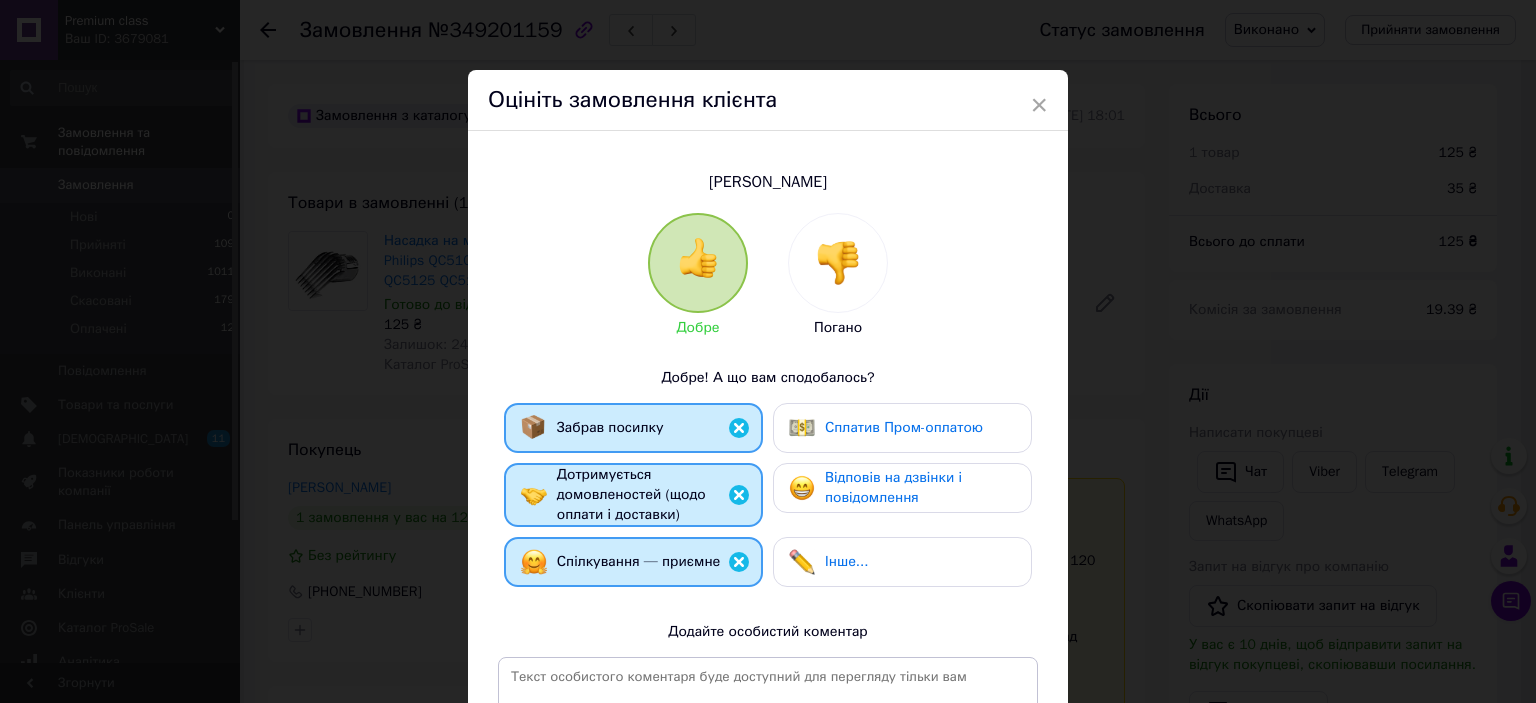 click on "Відповів на дзвінки і повідомлення" at bounding box center [893, 487] 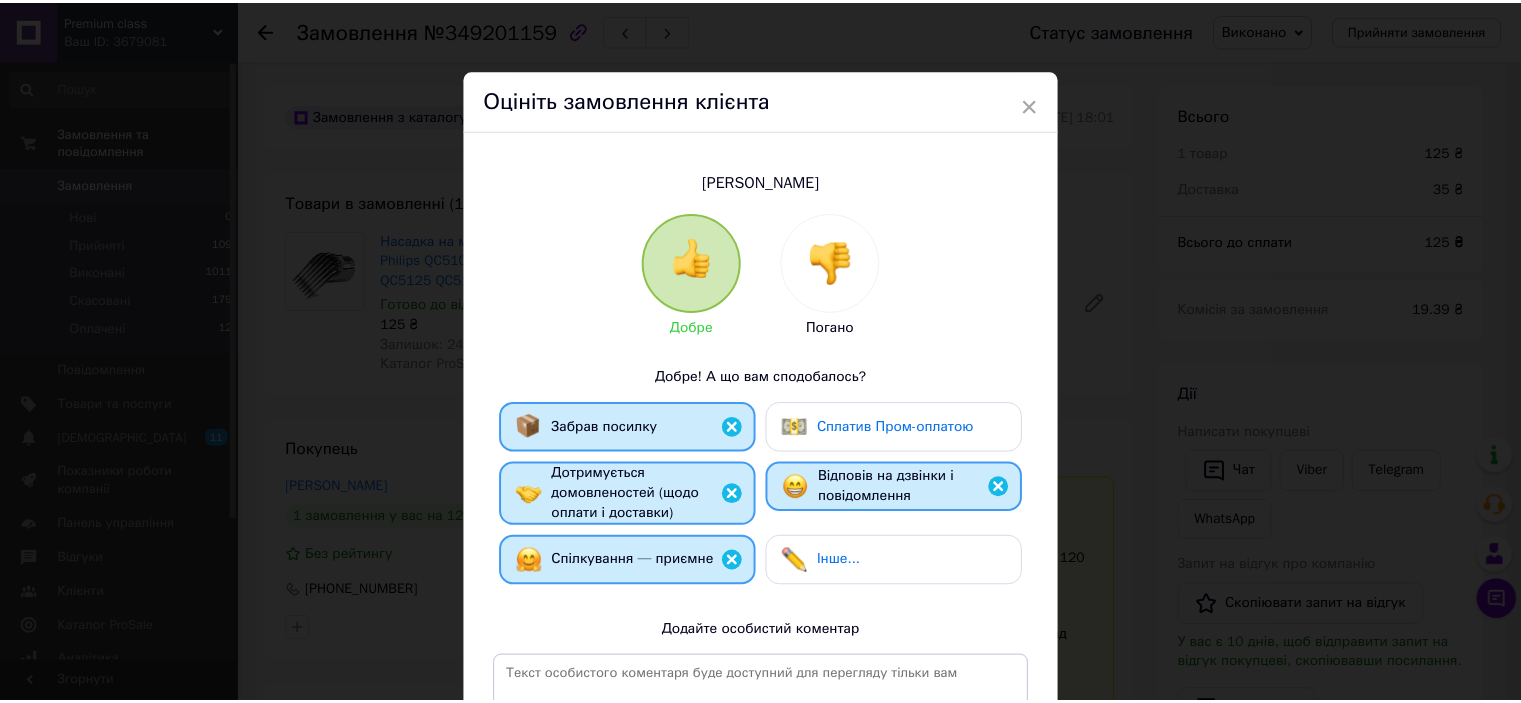scroll, scrollTop: 287, scrollLeft: 0, axis: vertical 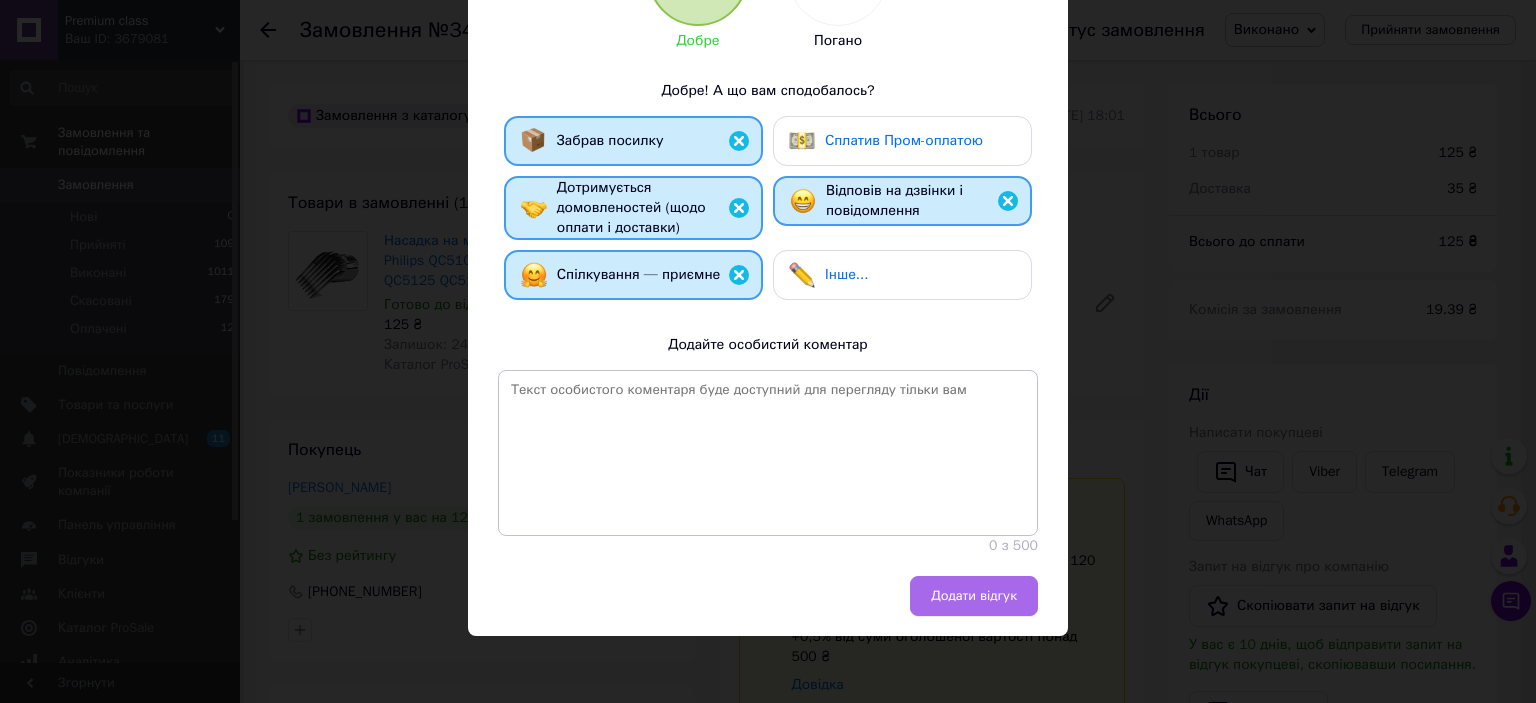 click on "Додати відгук" at bounding box center [974, 596] 